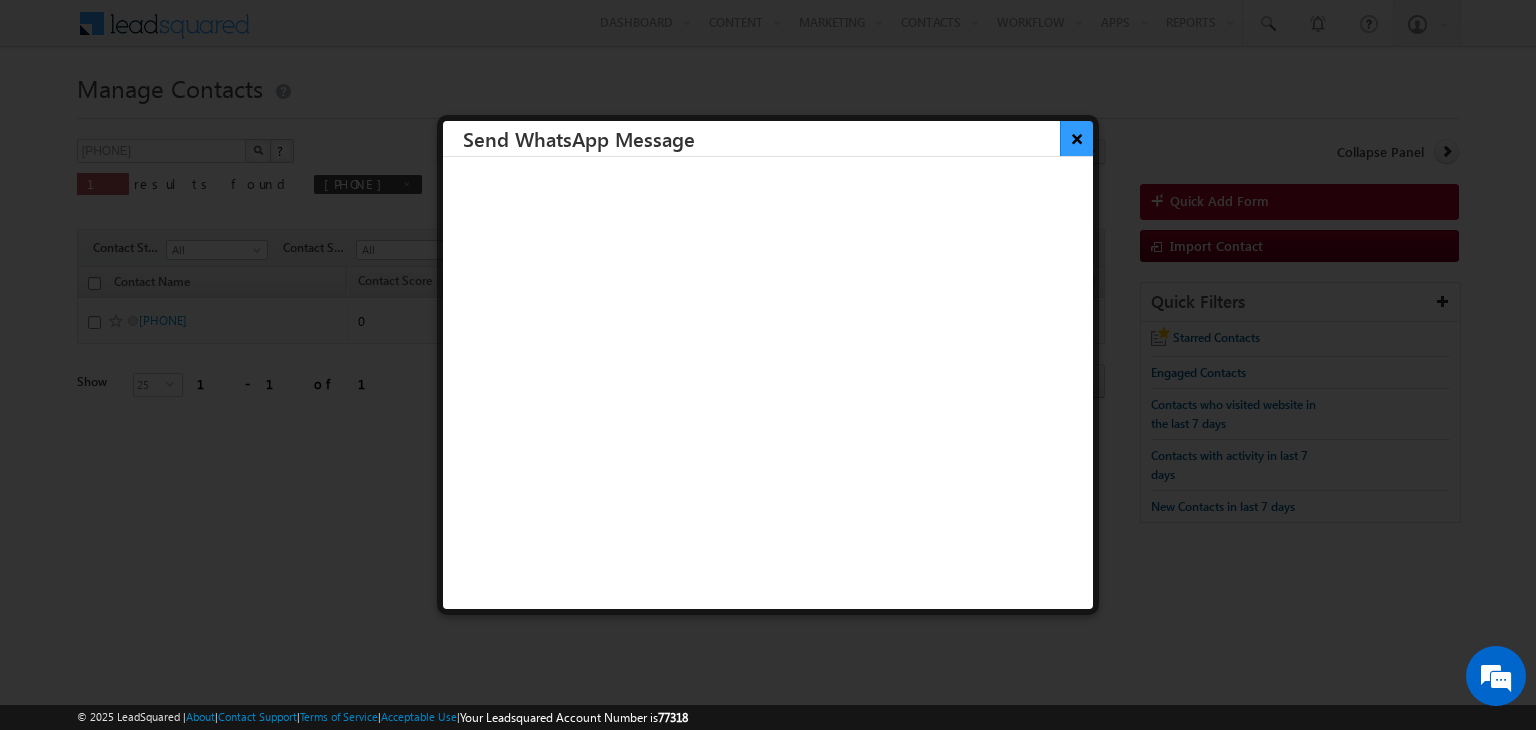 scroll, scrollTop: 0, scrollLeft: 0, axis: both 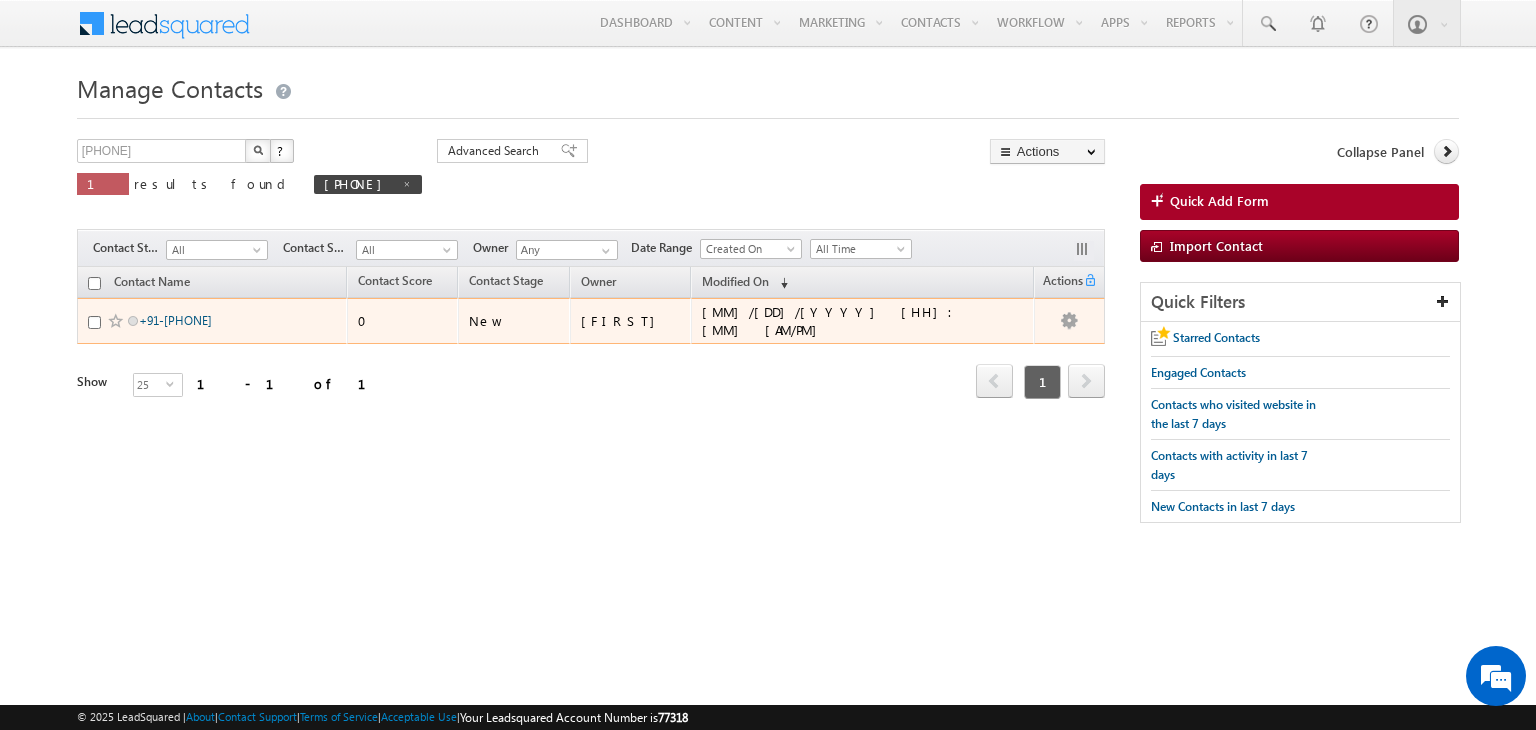 click on "+91-8077381970" at bounding box center (175, 320) 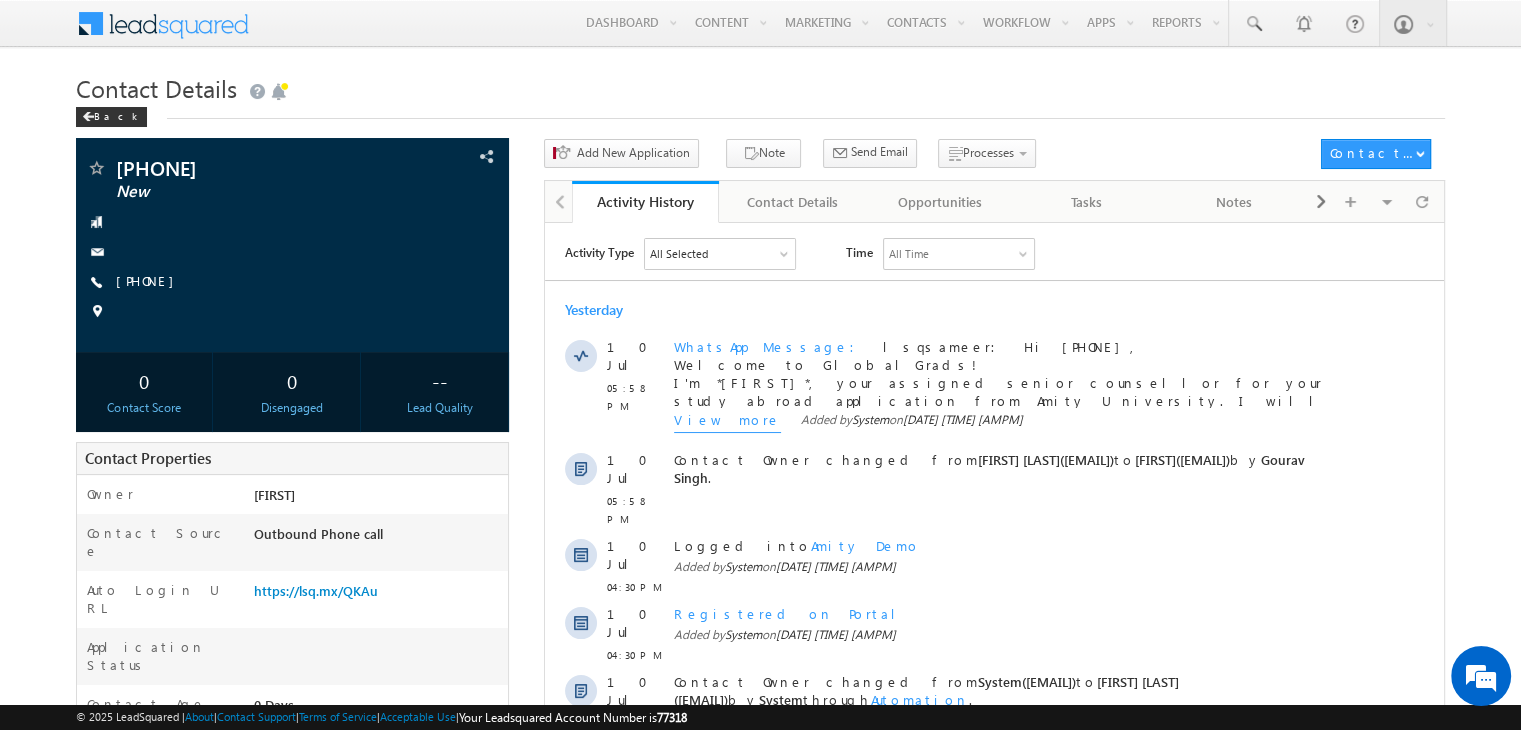 scroll, scrollTop: 0, scrollLeft: 0, axis: both 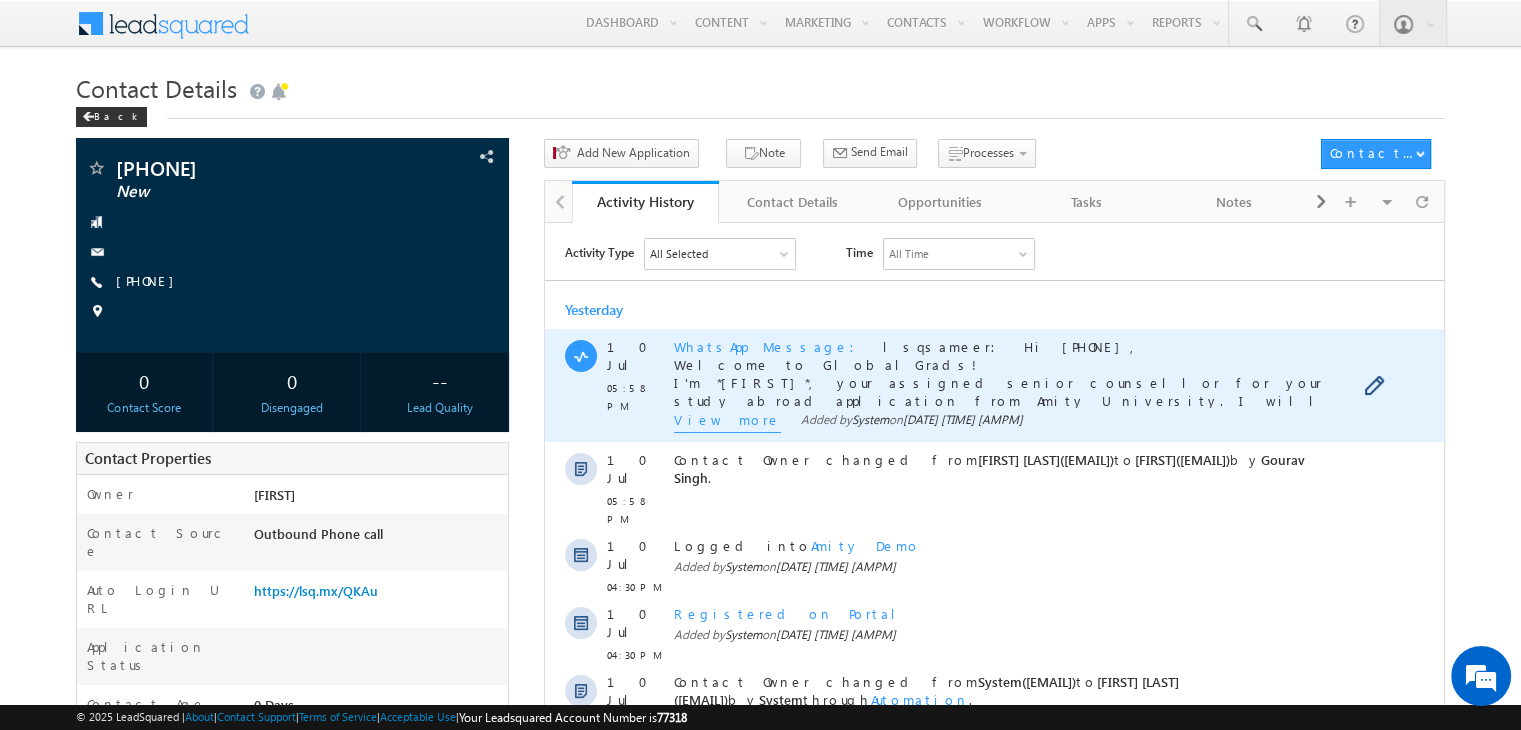 click on "View more" at bounding box center [727, 421] 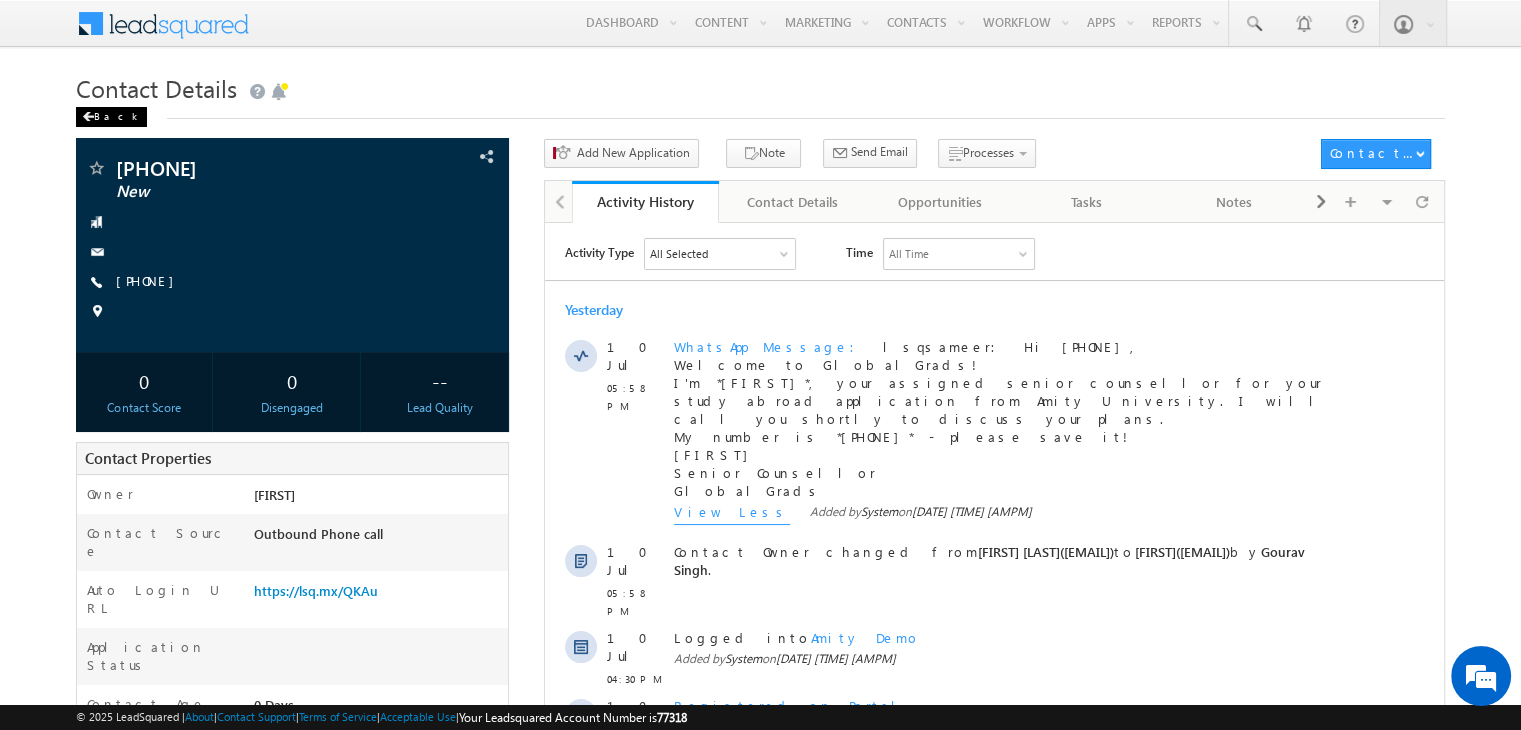 click on "Back" at bounding box center (111, 117) 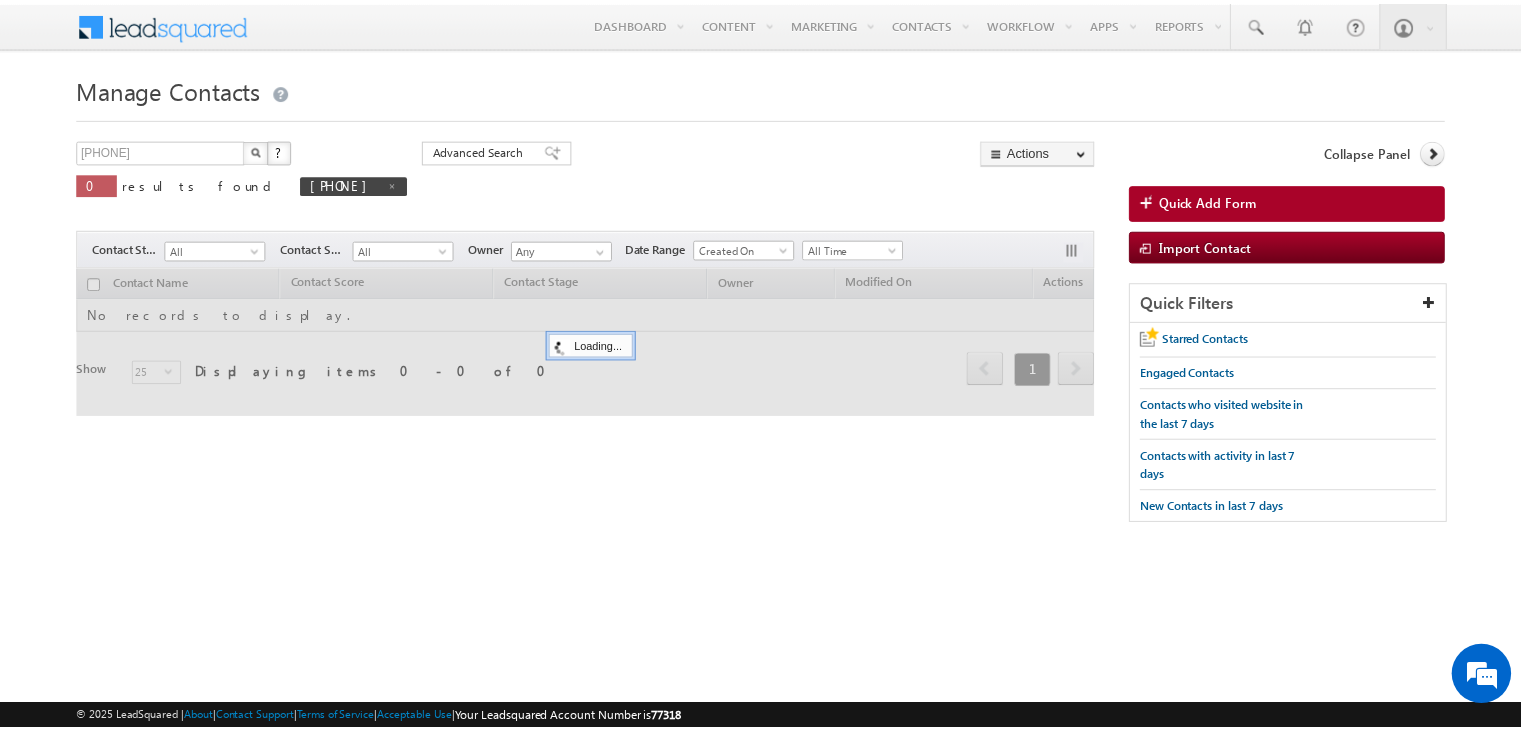scroll, scrollTop: 0, scrollLeft: 0, axis: both 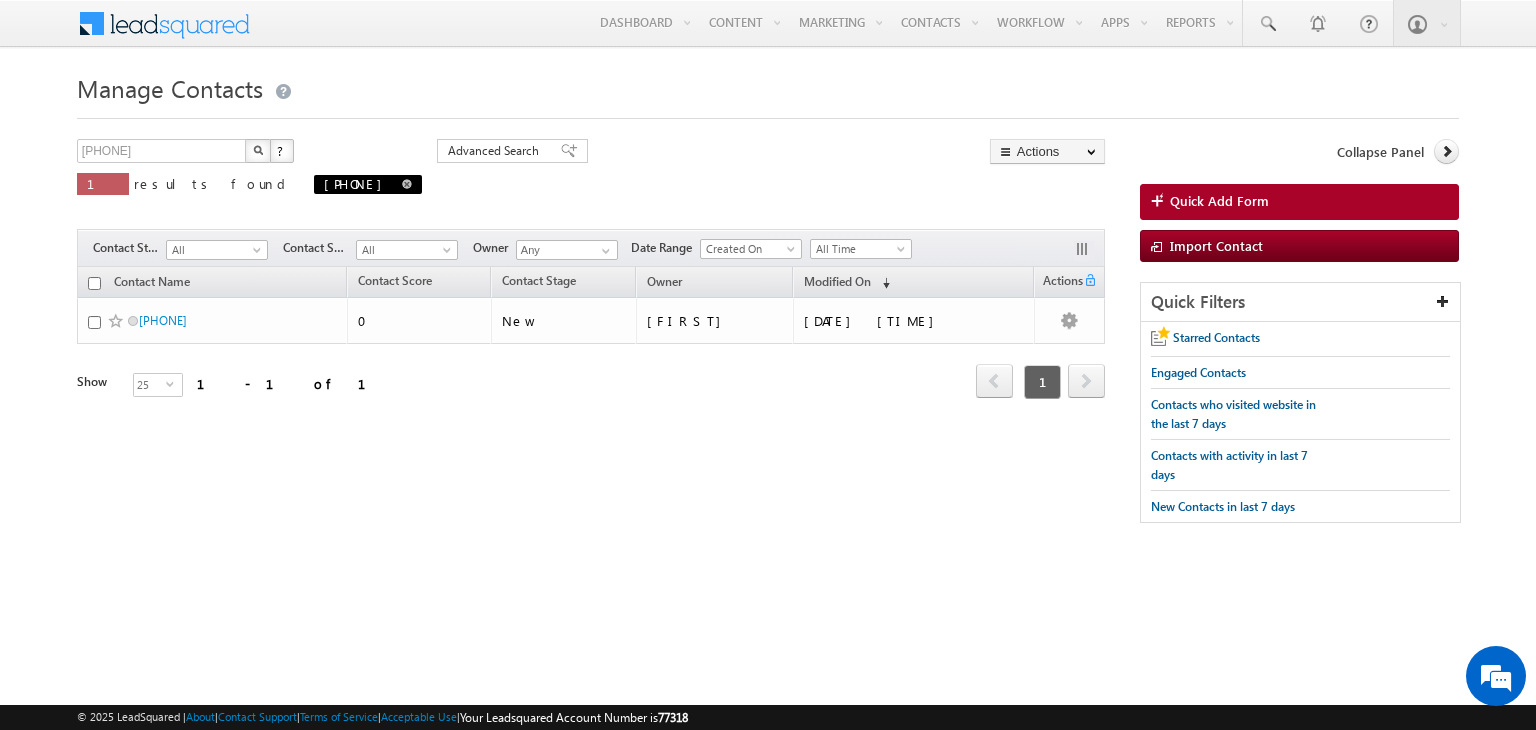 click at bounding box center [407, 184] 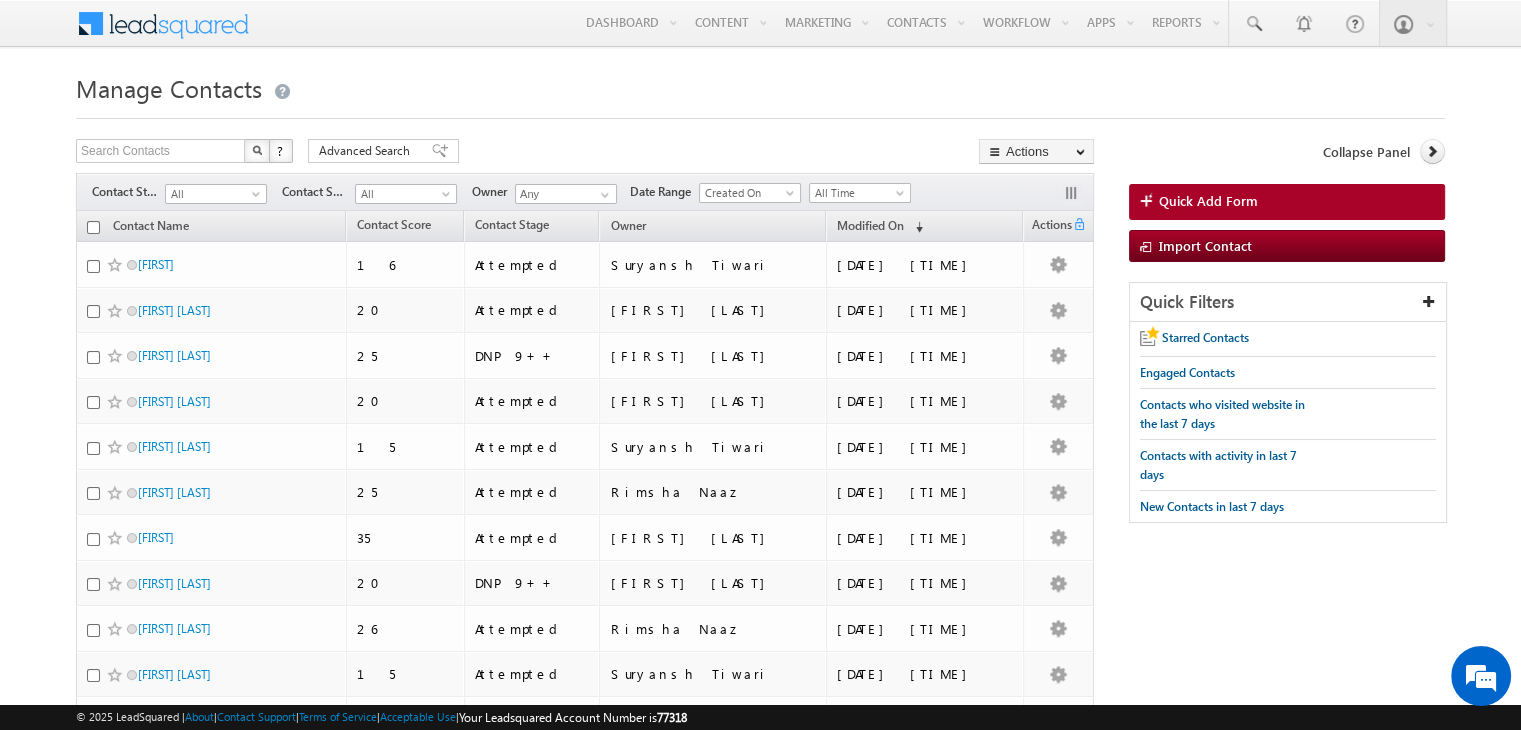 click at bounding box center (760, 112) 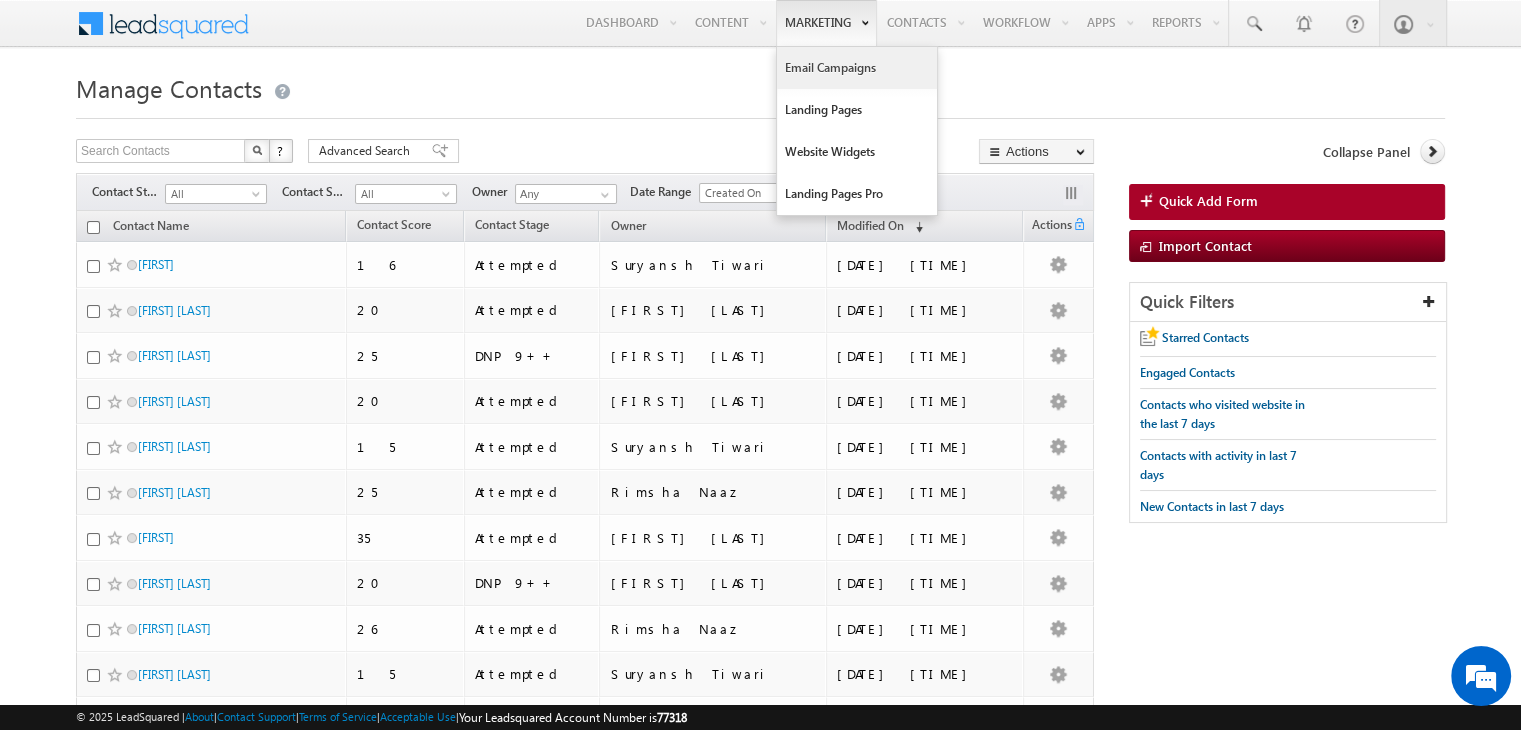 click on "Email Campaigns" at bounding box center [857, 68] 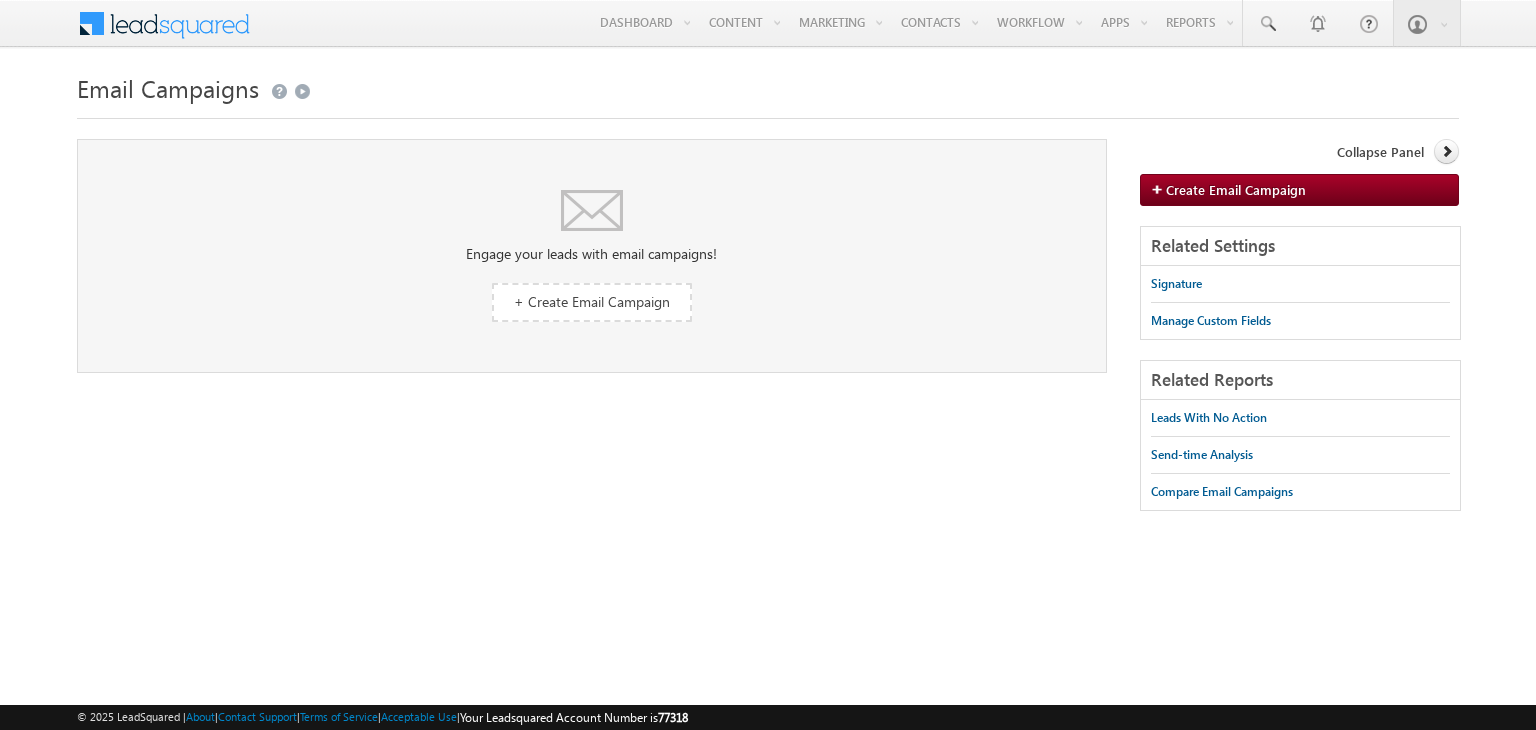scroll, scrollTop: 0, scrollLeft: 0, axis: both 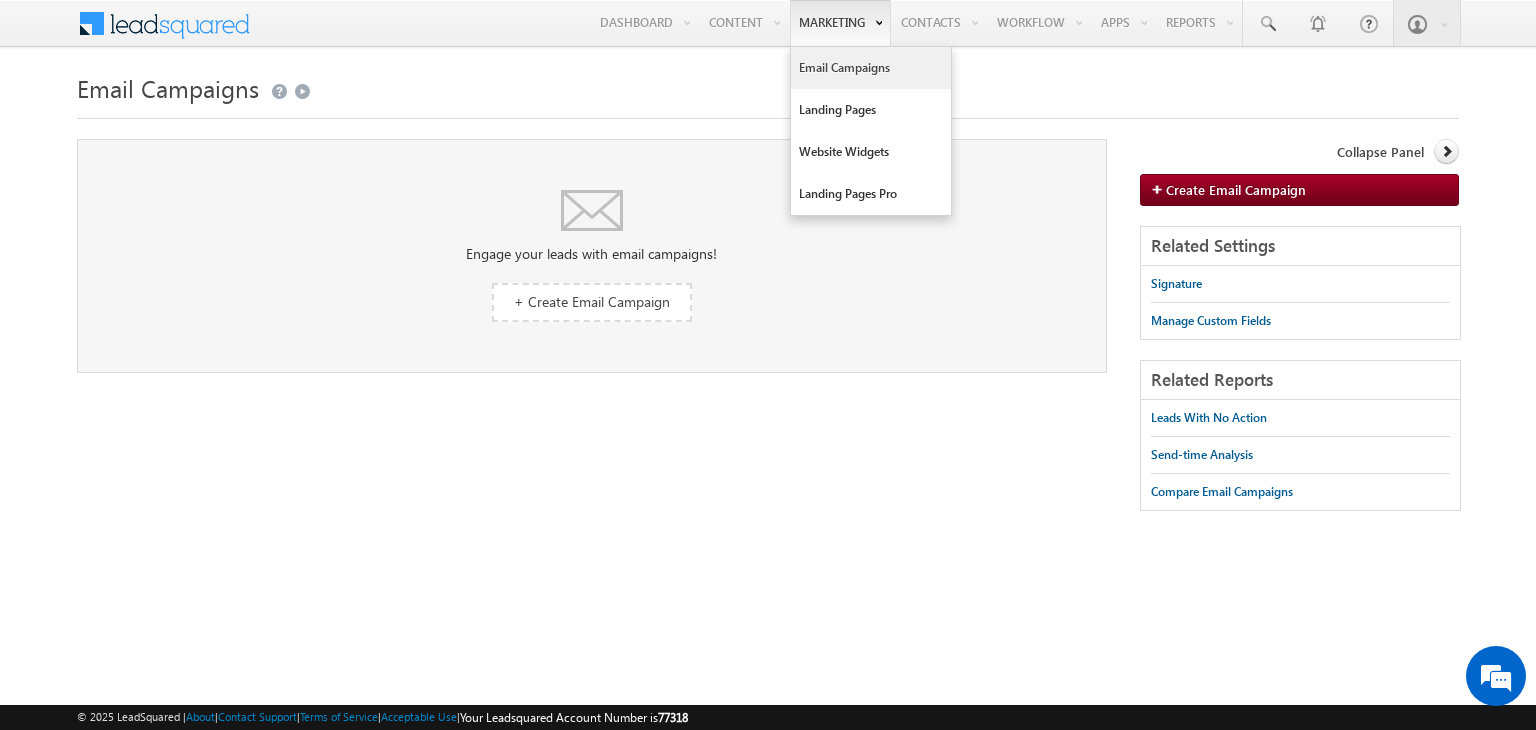 click on "Email Campaigns" at bounding box center (871, 68) 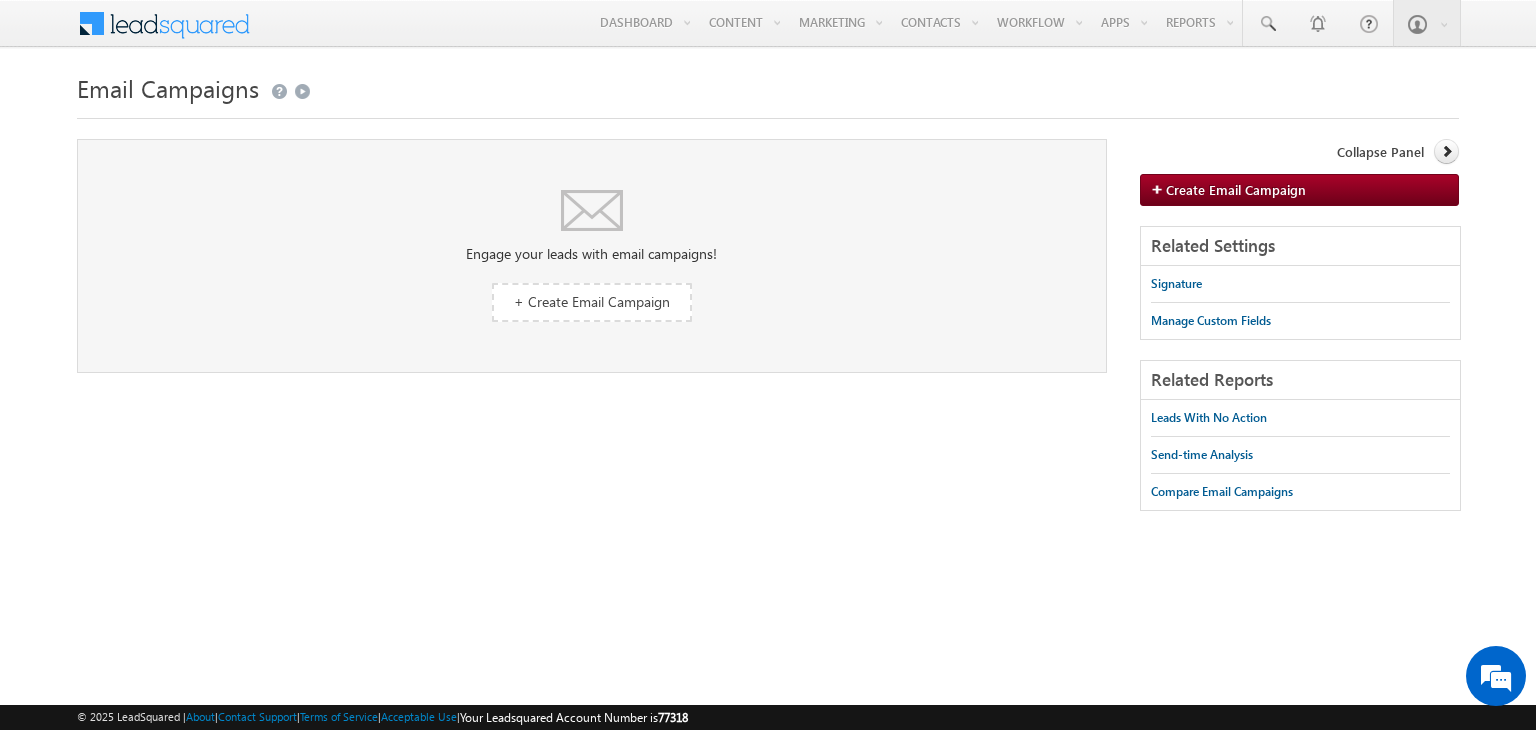 scroll, scrollTop: 0, scrollLeft: 0, axis: both 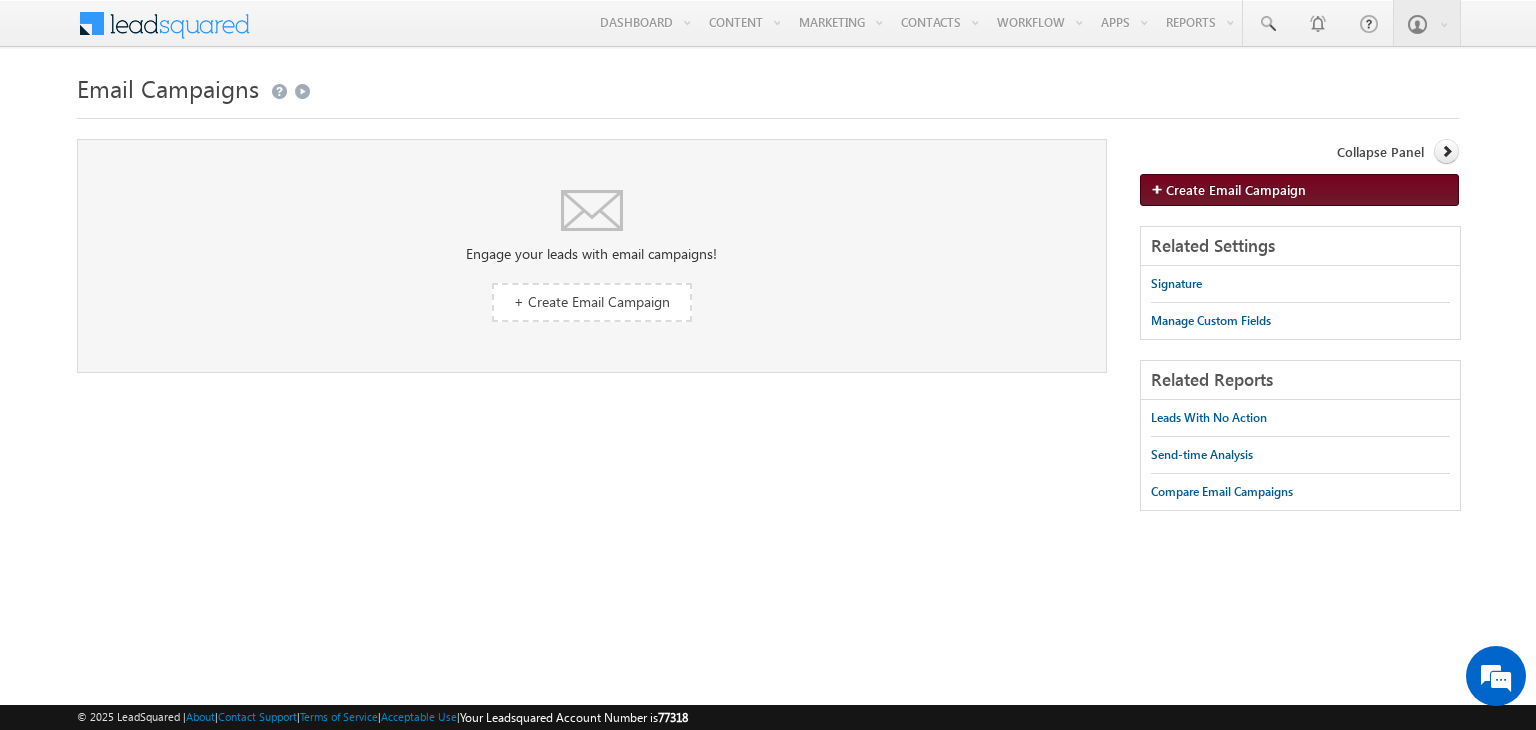click on "Create Email Campaign" at bounding box center (1236, 189) 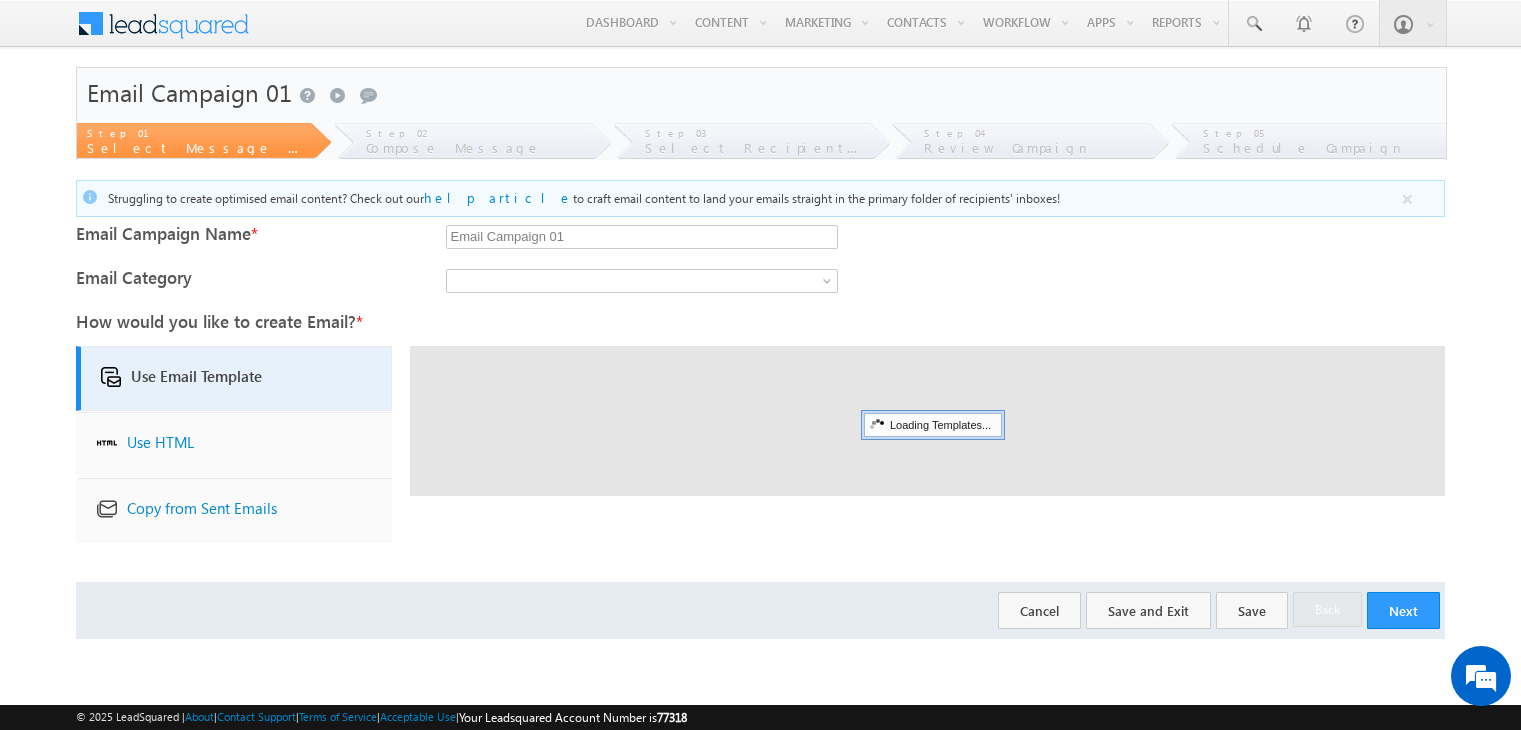 scroll, scrollTop: 0, scrollLeft: 0, axis: both 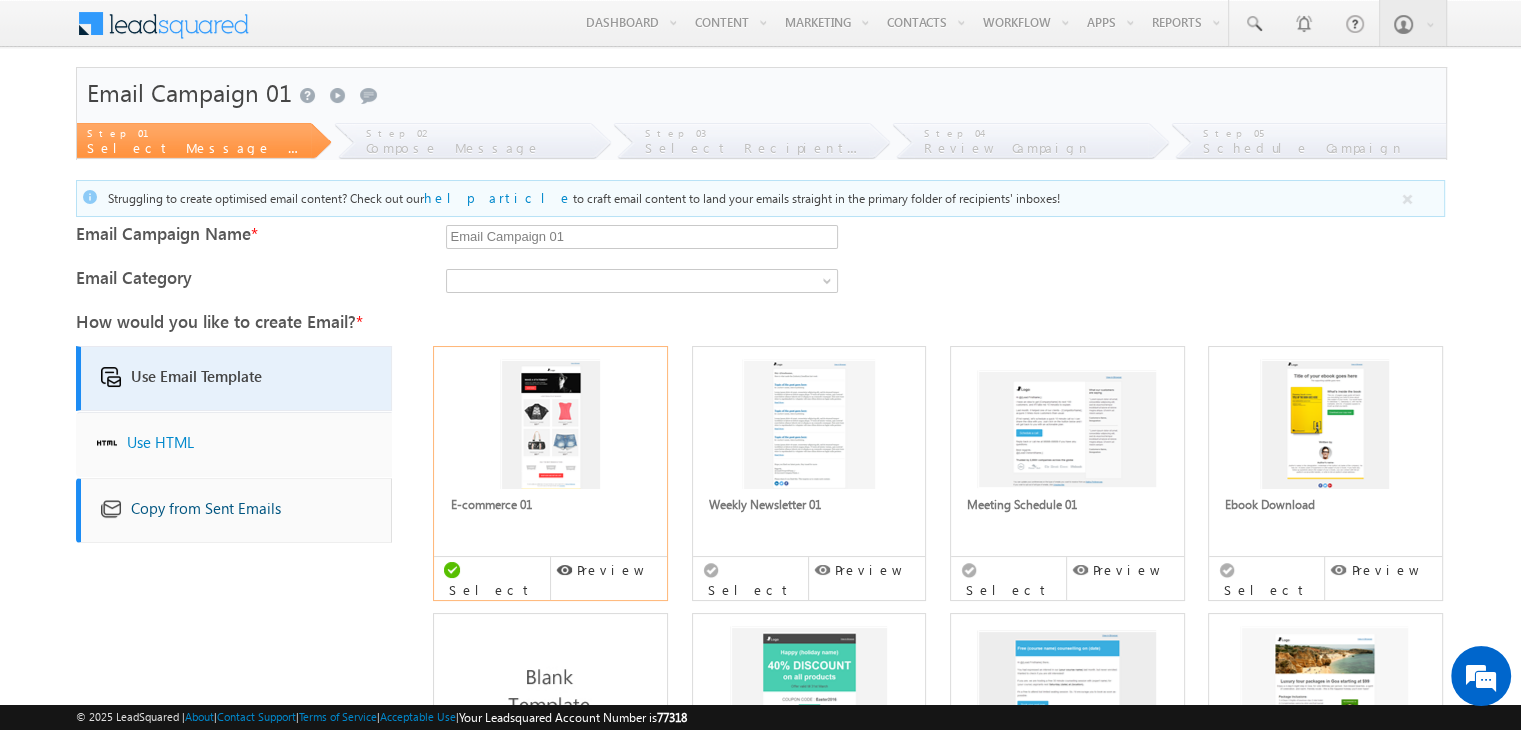 click on "Copy from Sent Emails" at bounding box center (206, 510) 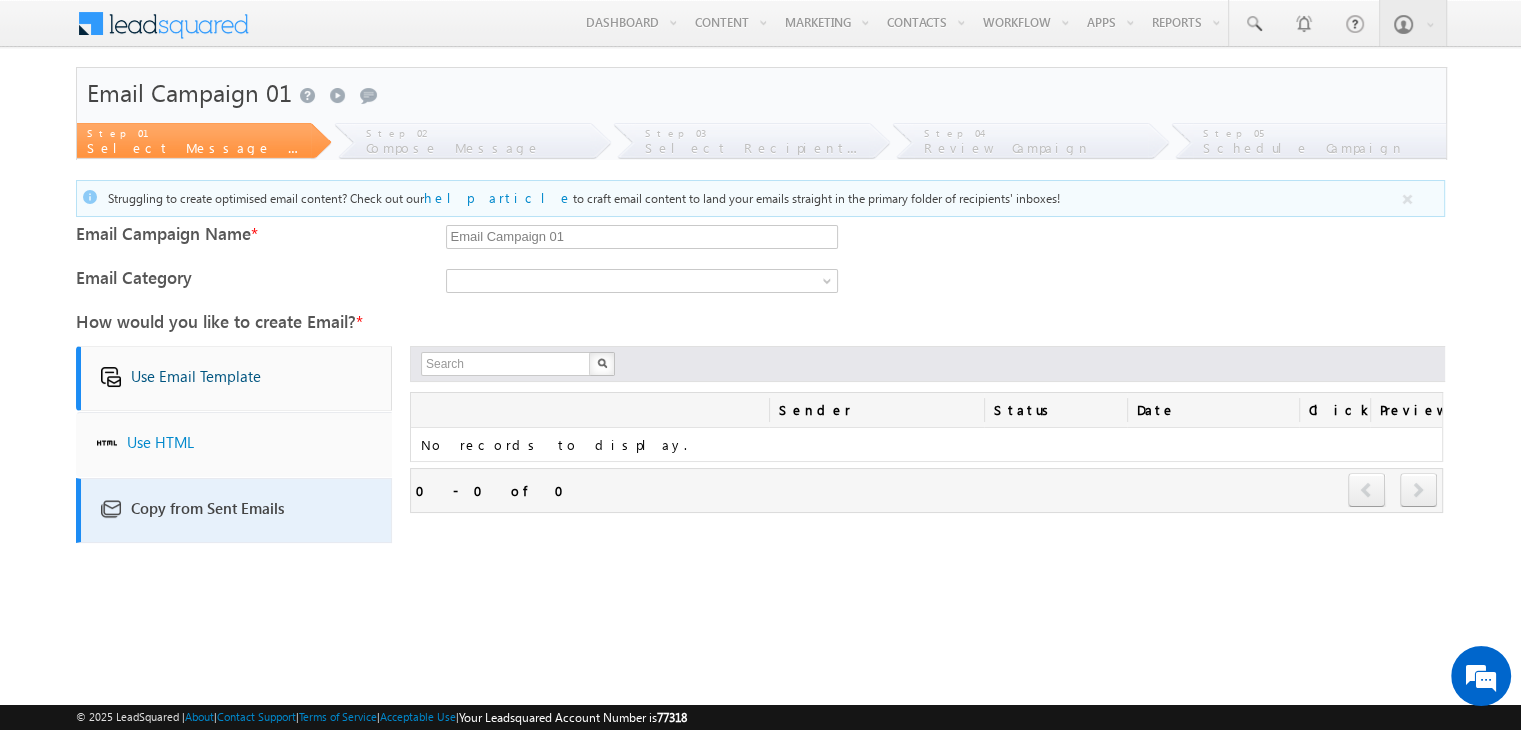 click on "Use Email Template" at bounding box center (234, 378) 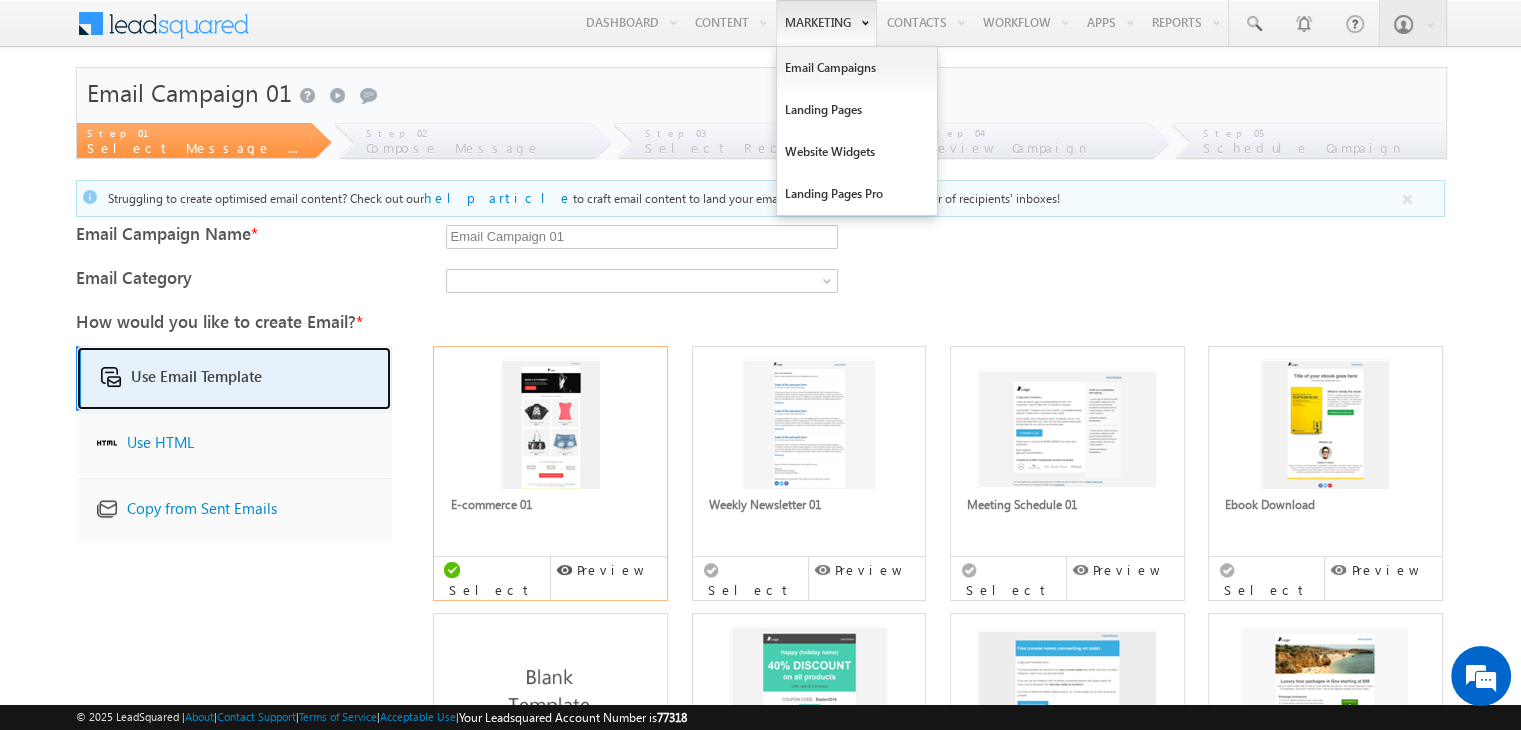scroll, scrollTop: 0, scrollLeft: 0, axis: both 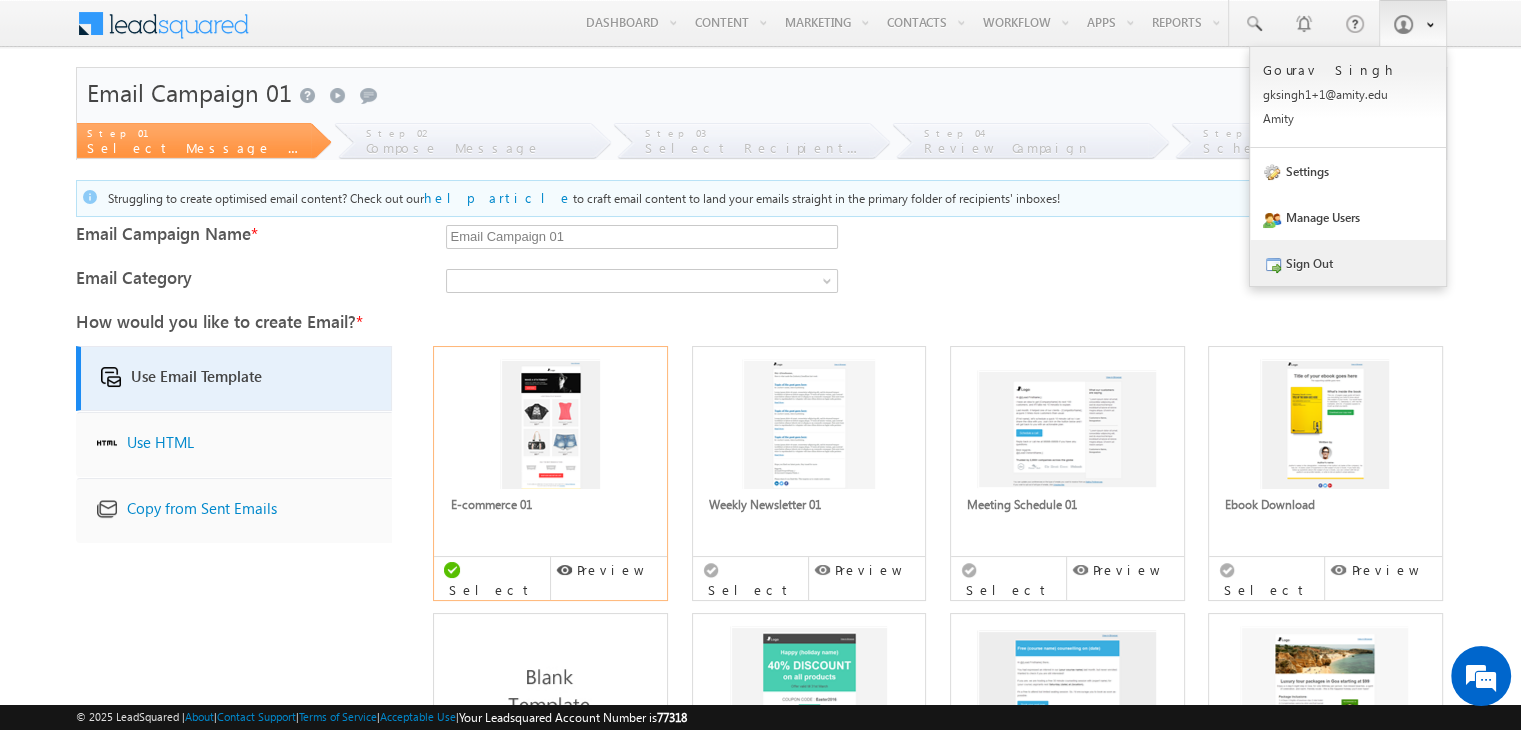 click on "Sign Out" at bounding box center [1348, 263] 